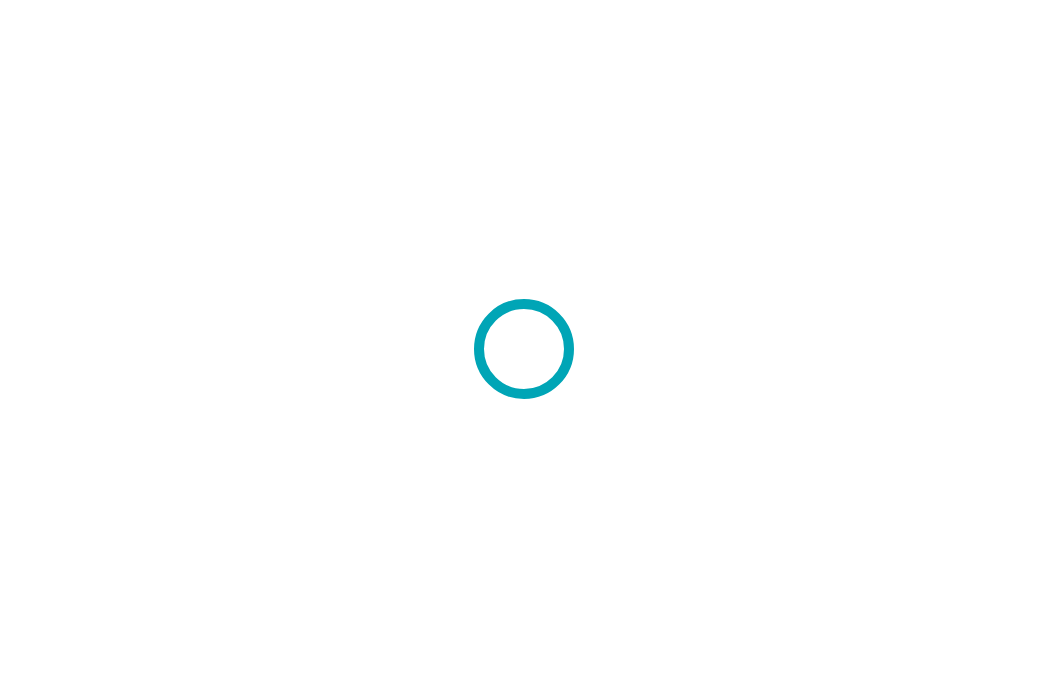scroll, scrollTop: 0, scrollLeft: 0, axis: both 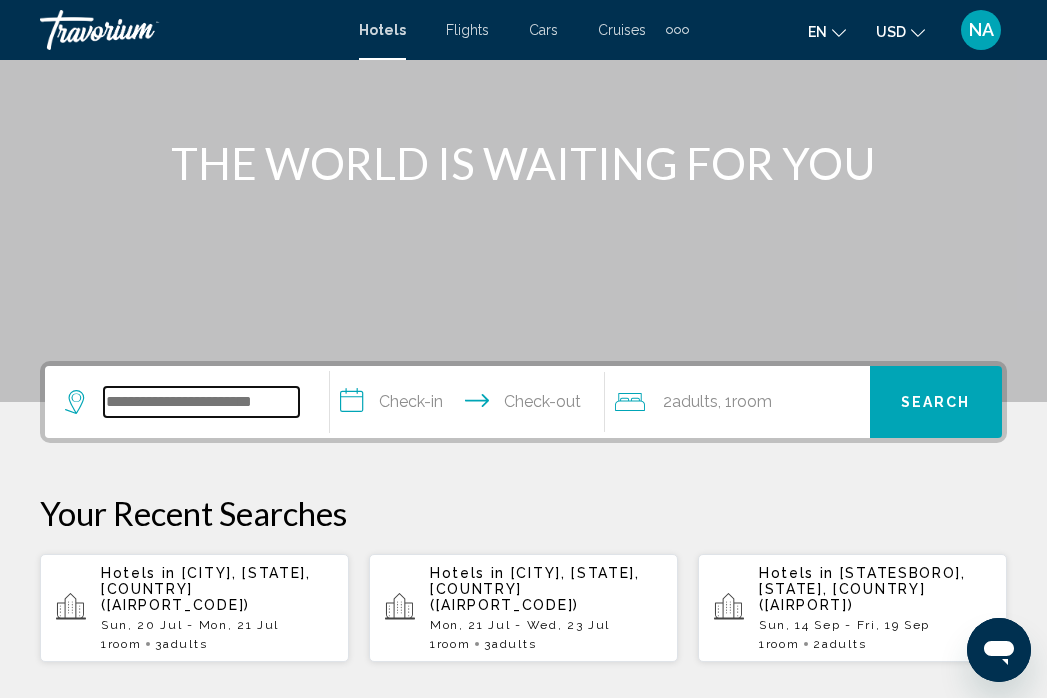 click at bounding box center (201, 402) 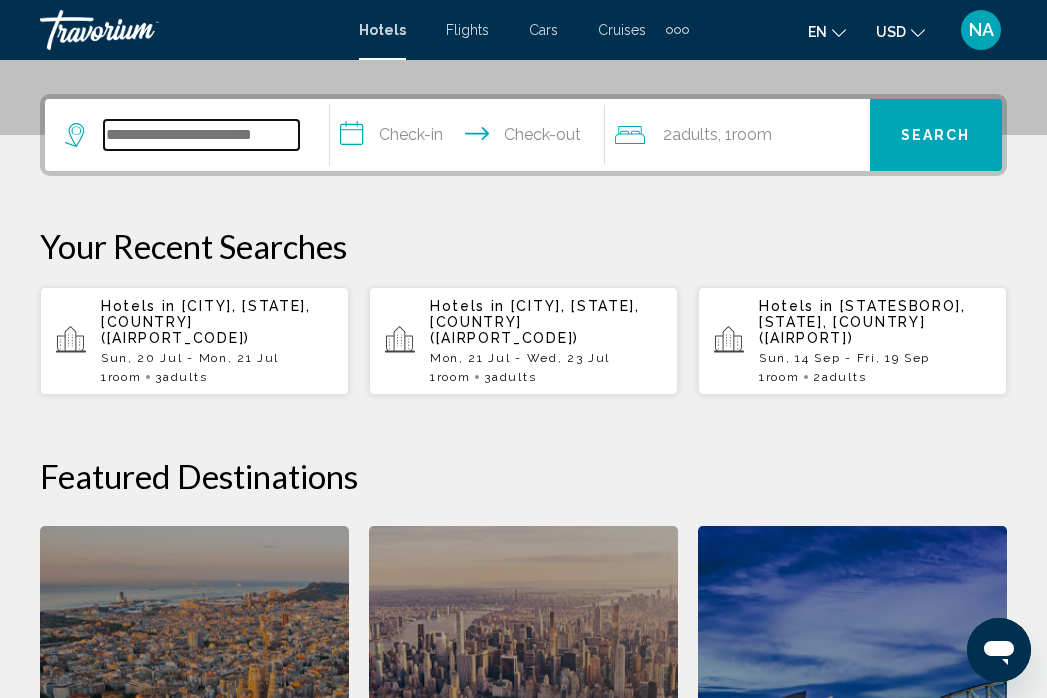 scroll, scrollTop: 494, scrollLeft: 0, axis: vertical 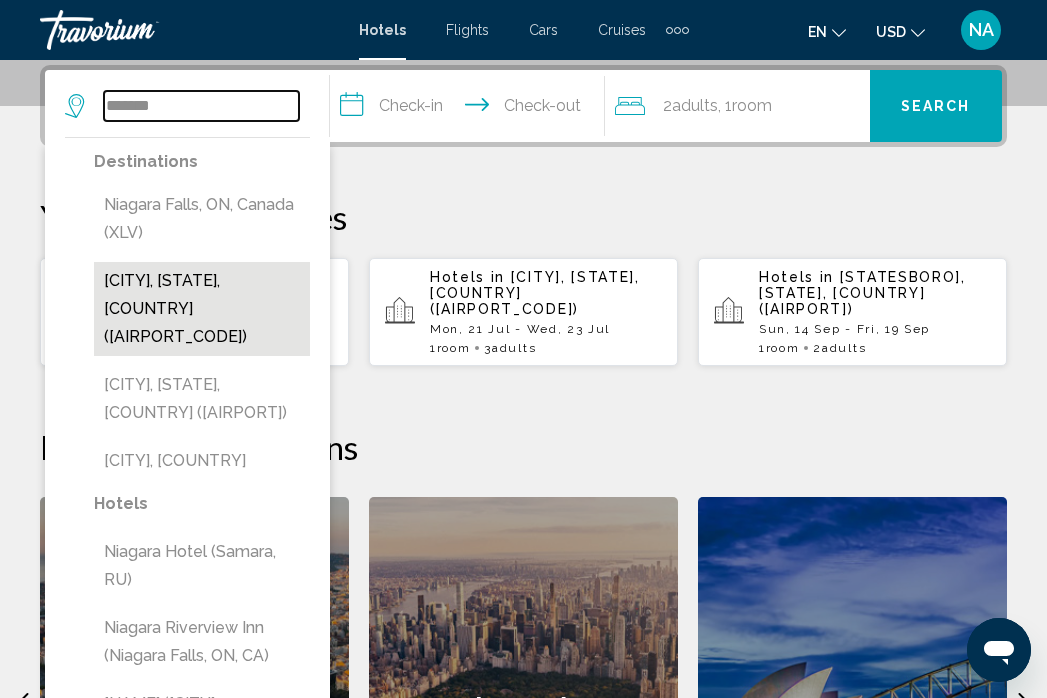 type on "*******" 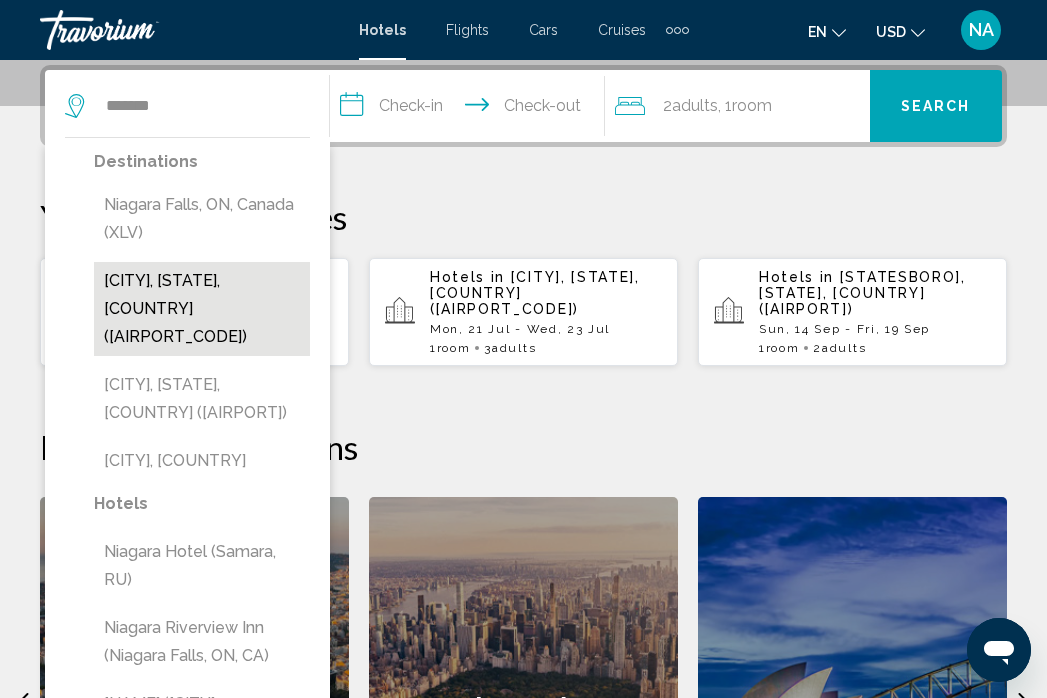 click on "[CITY], [STATE], [COUNTRY] ([AIRPORT_CODE])" at bounding box center (202, 309) 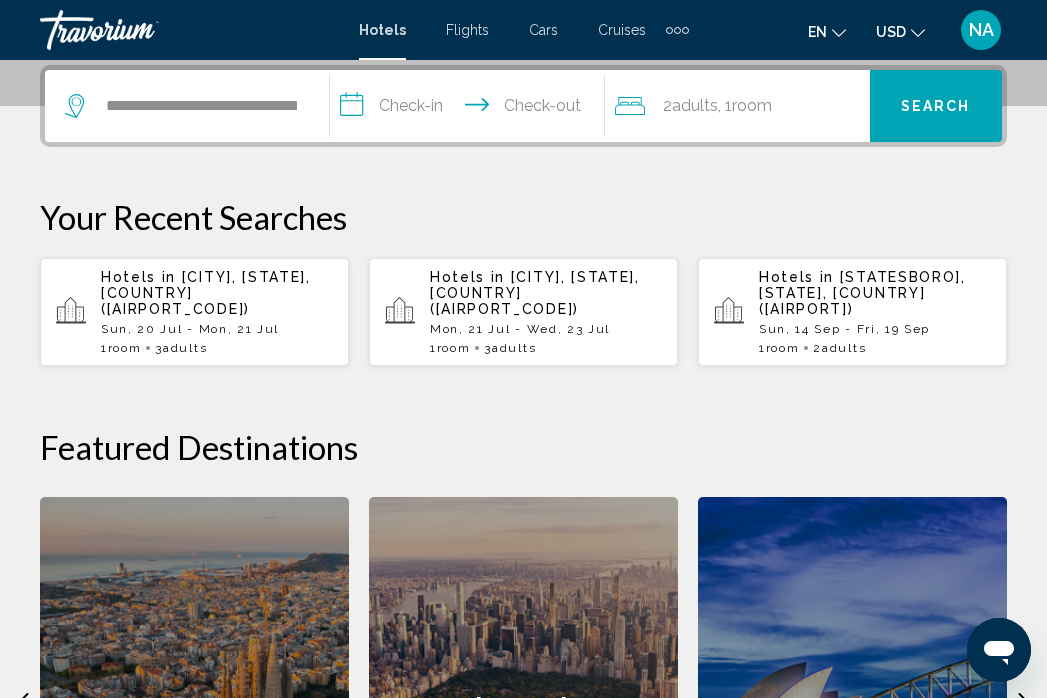 click on "**********" at bounding box center [471, 109] 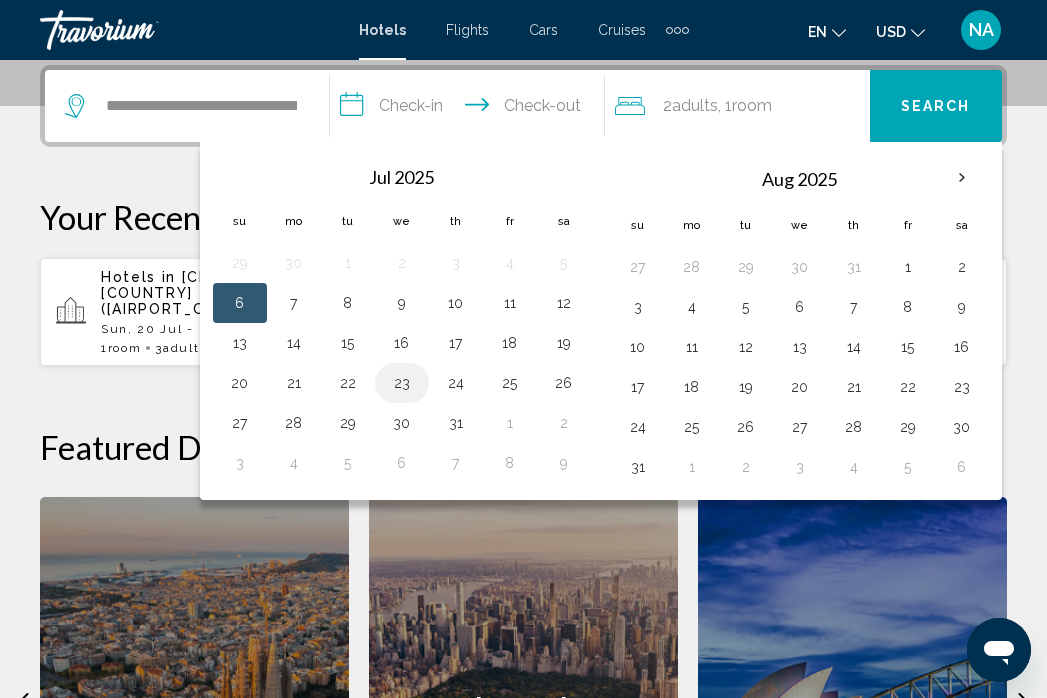 click on "23" at bounding box center [402, 383] 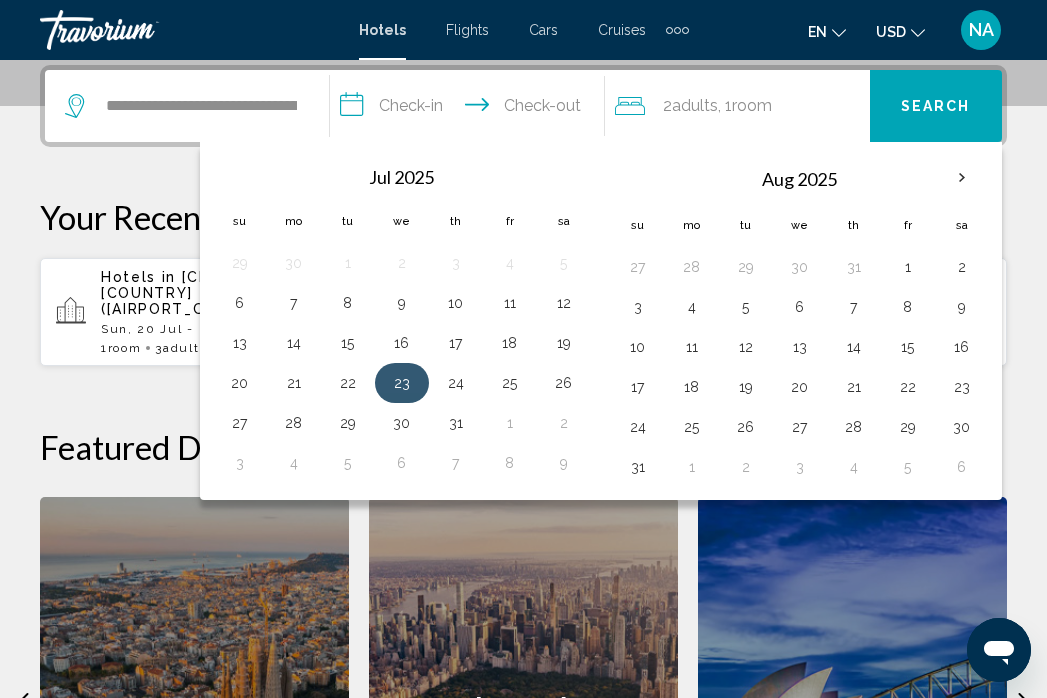 click on "23" at bounding box center (402, 383) 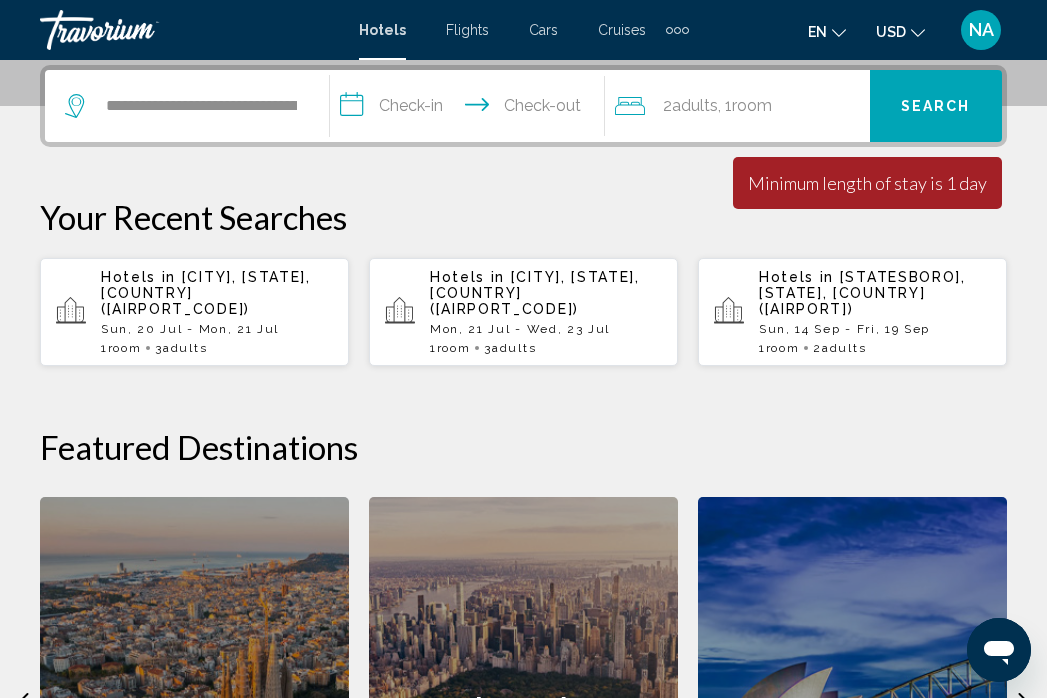 click on "**********" at bounding box center (471, 109) 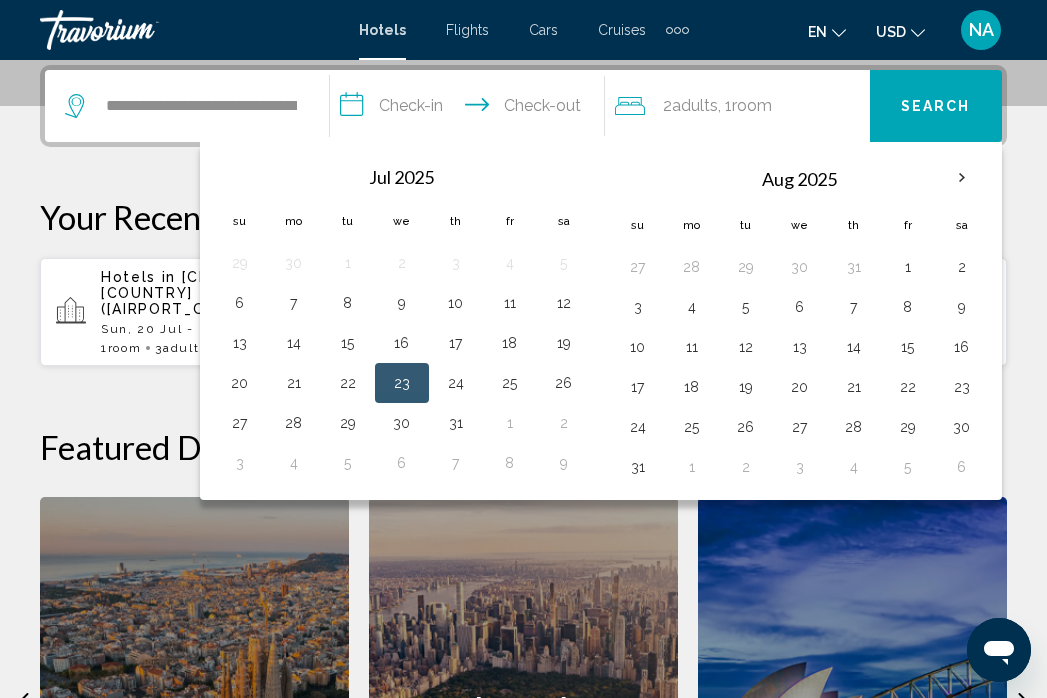 click on "23" at bounding box center [402, 383] 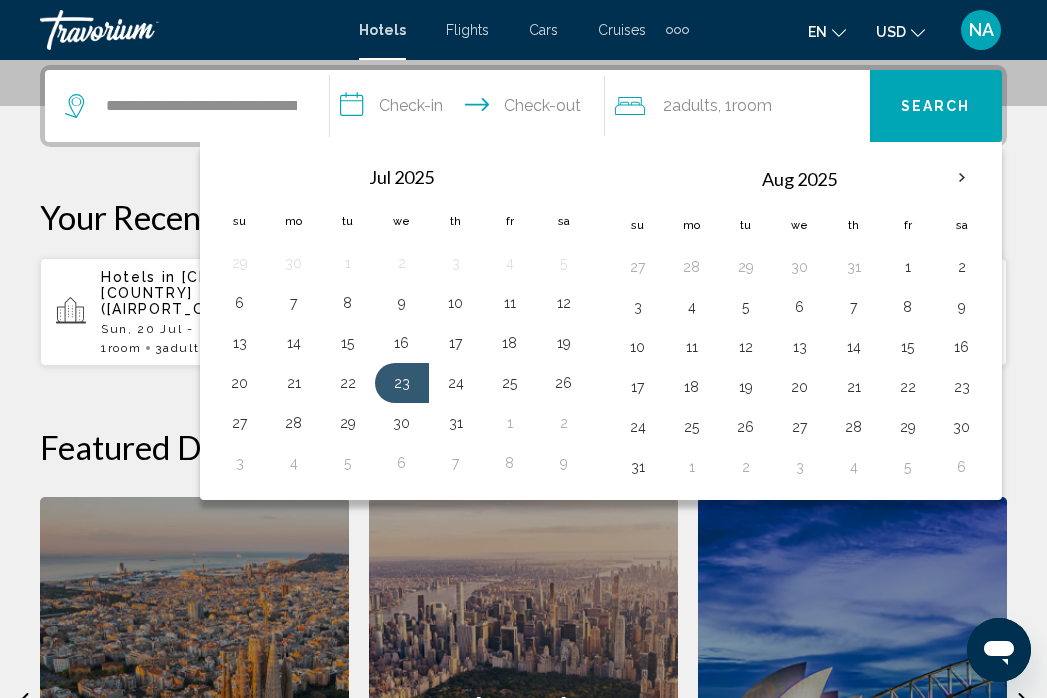 click on "**********" at bounding box center [471, 109] 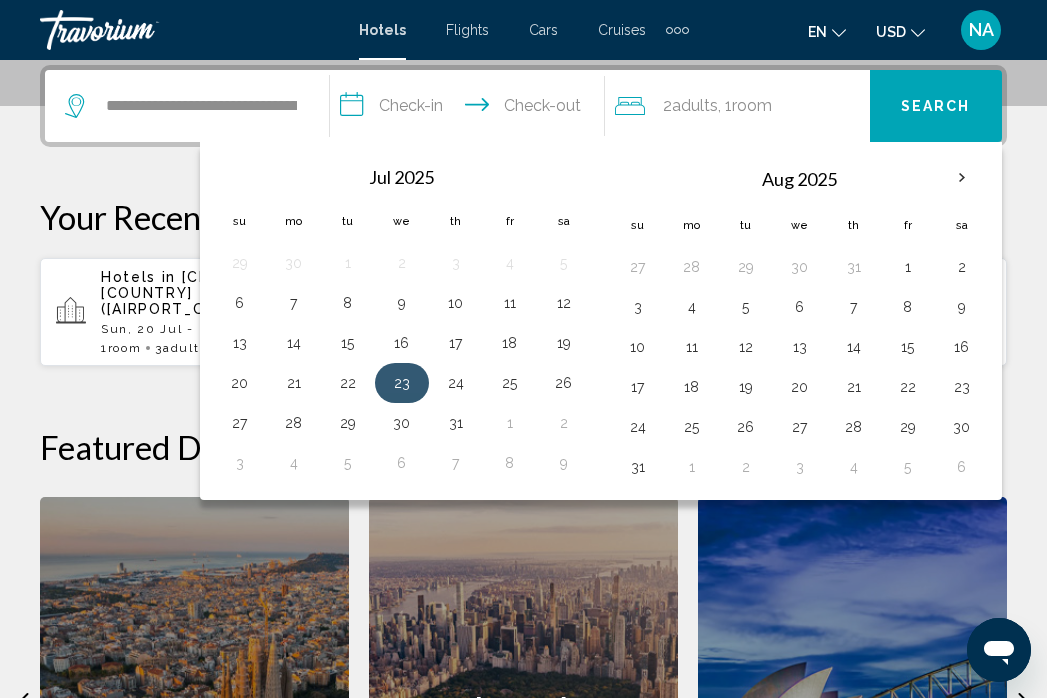 click on "23" at bounding box center (402, 383) 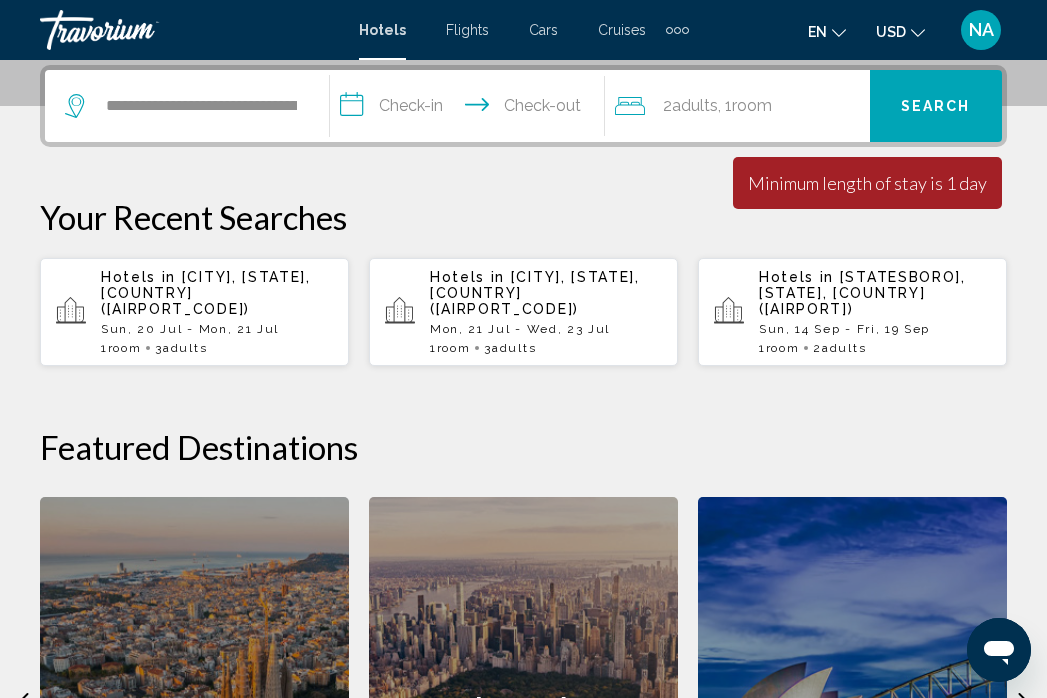 click on "**********" at bounding box center (471, 109) 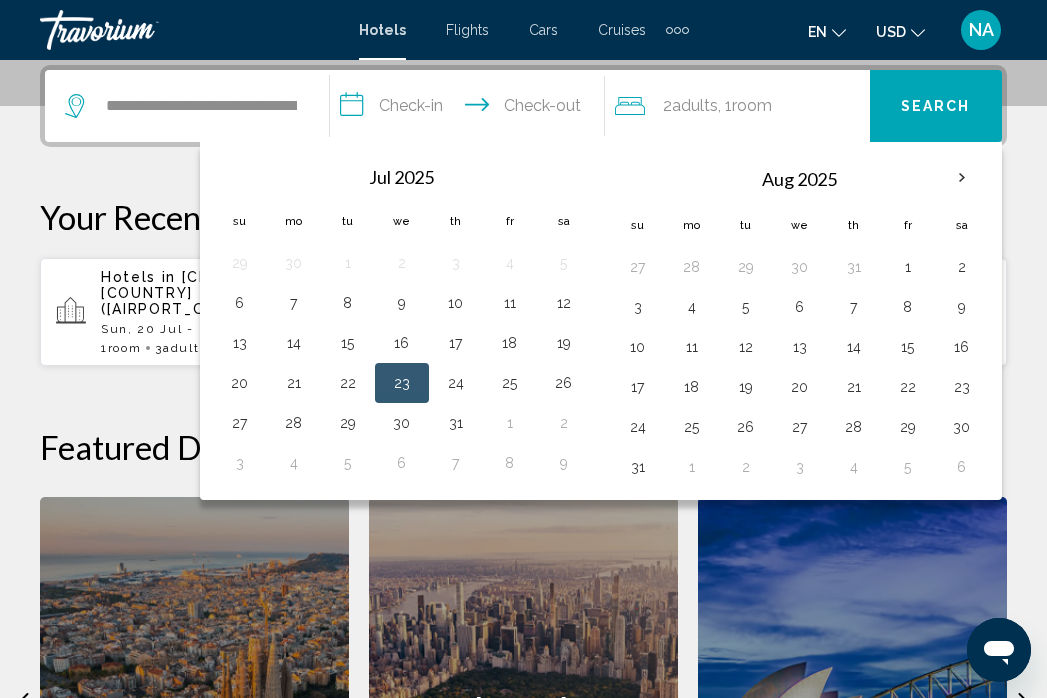 click on "23" at bounding box center (402, 383) 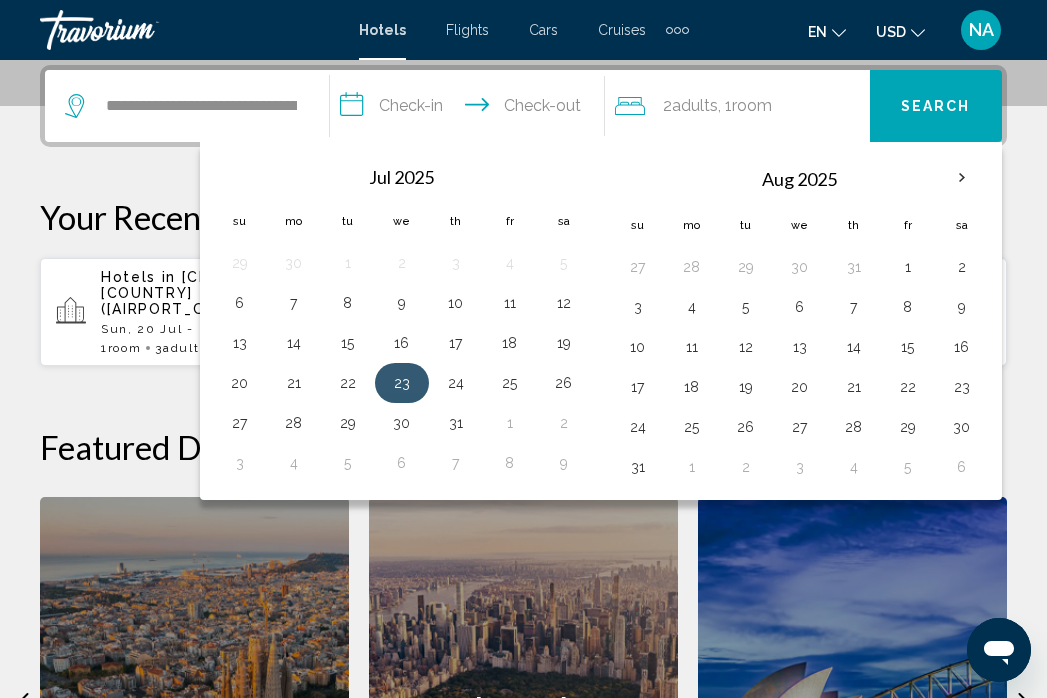 click on "23" at bounding box center (402, 383) 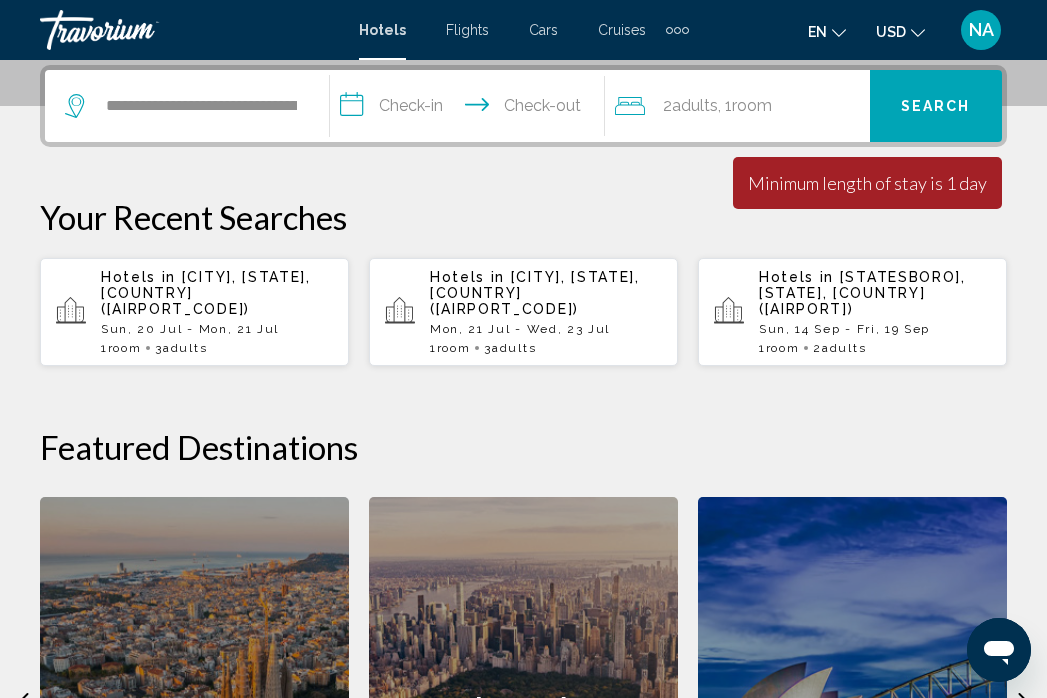 click on "**********" at bounding box center (471, 109) 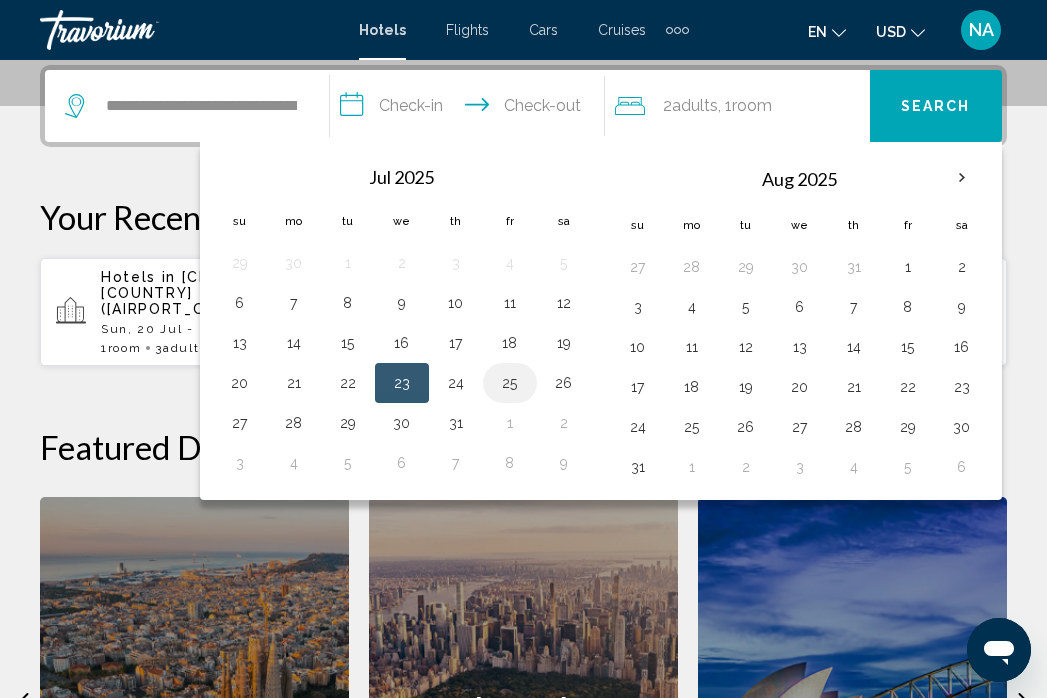 click on "25" at bounding box center [510, 383] 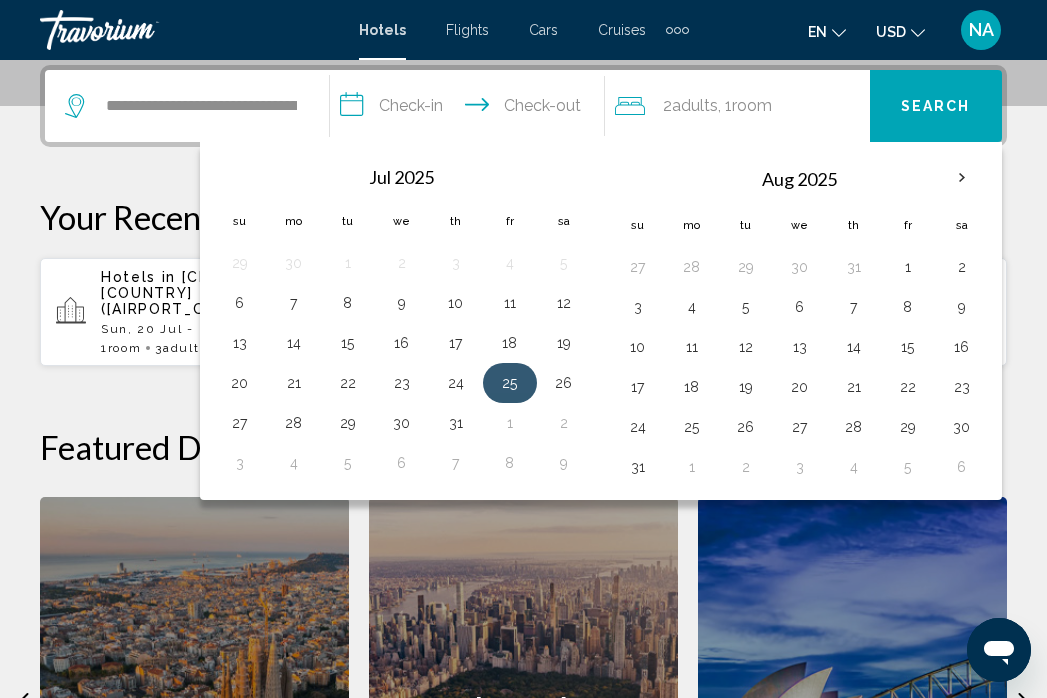 click on "25" at bounding box center (510, 383) 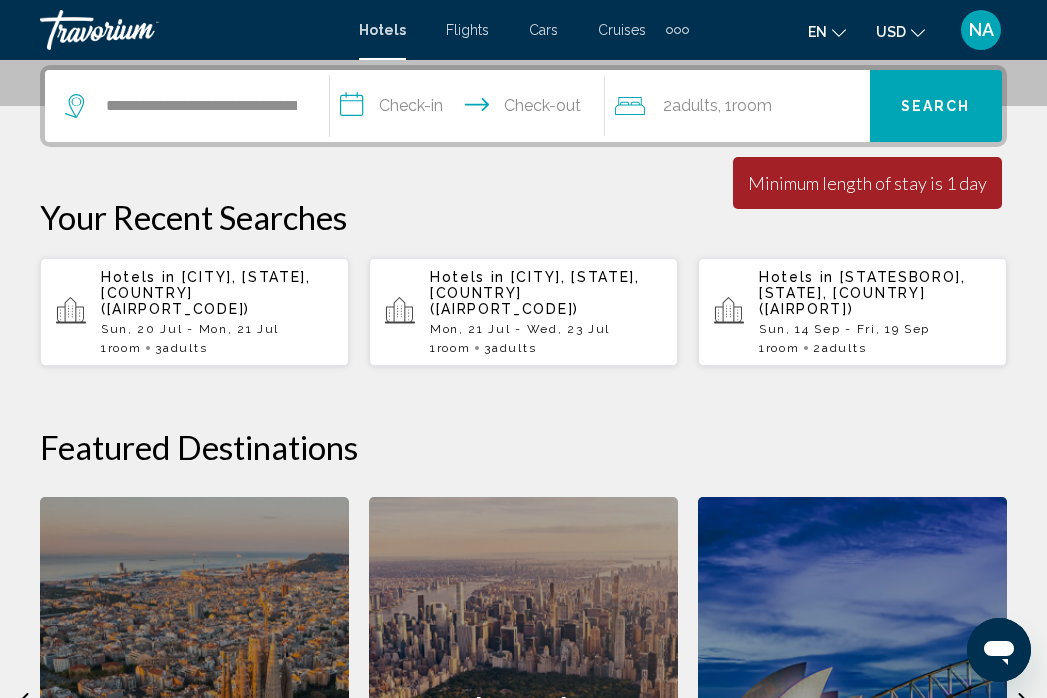 click on "**********" at bounding box center (523, 494) 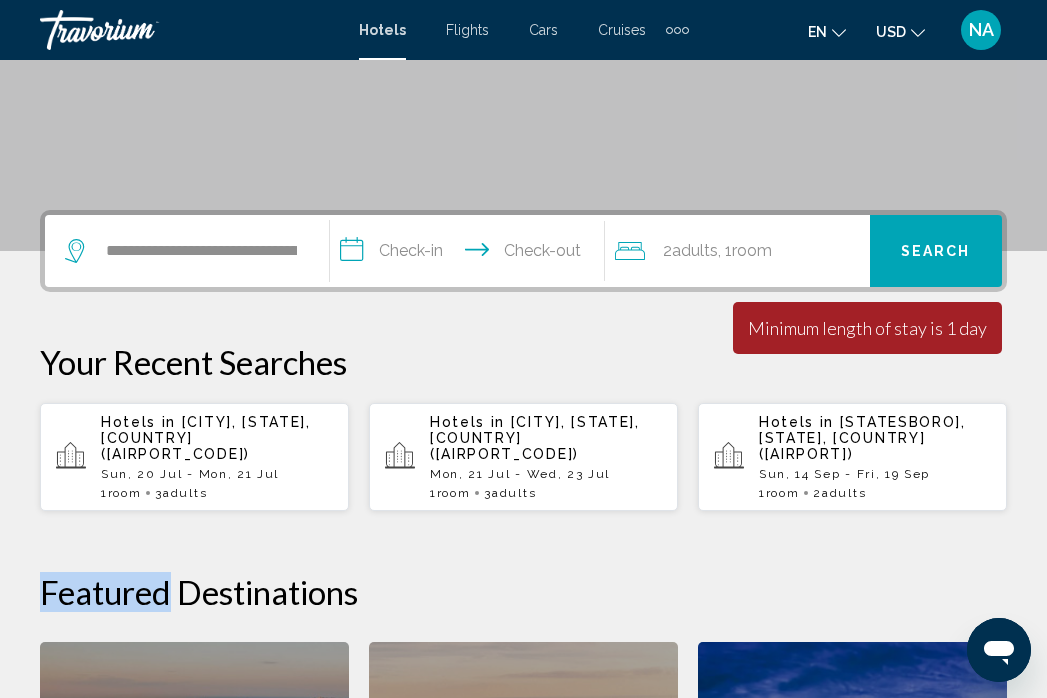 scroll, scrollTop: 346, scrollLeft: 0, axis: vertical 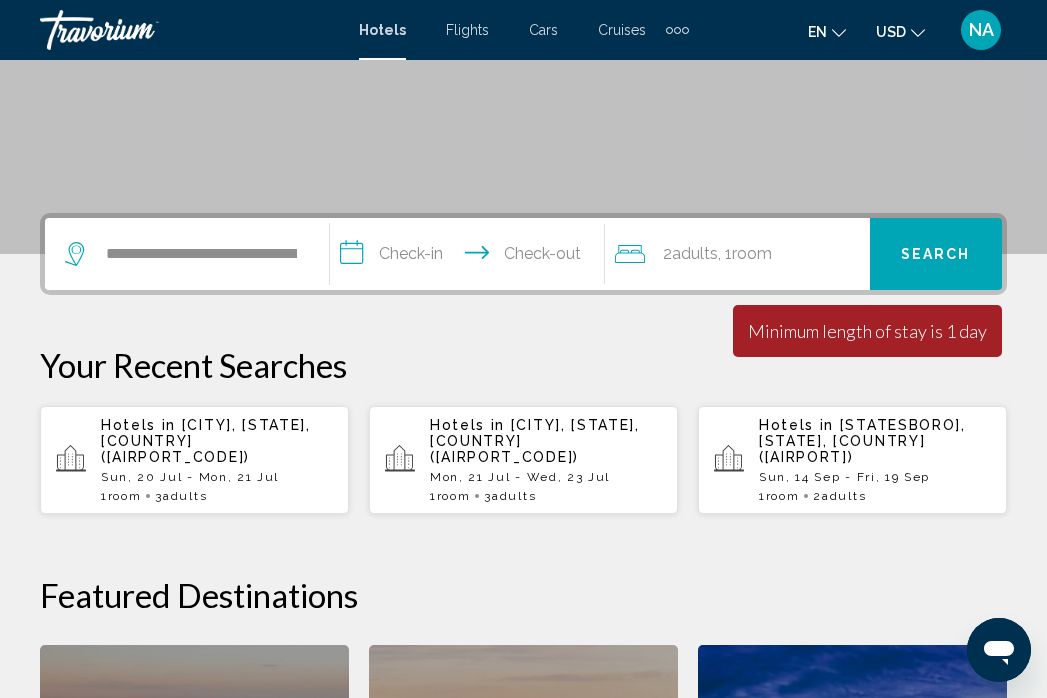 click on "**********" at bounding box center (471, 257) 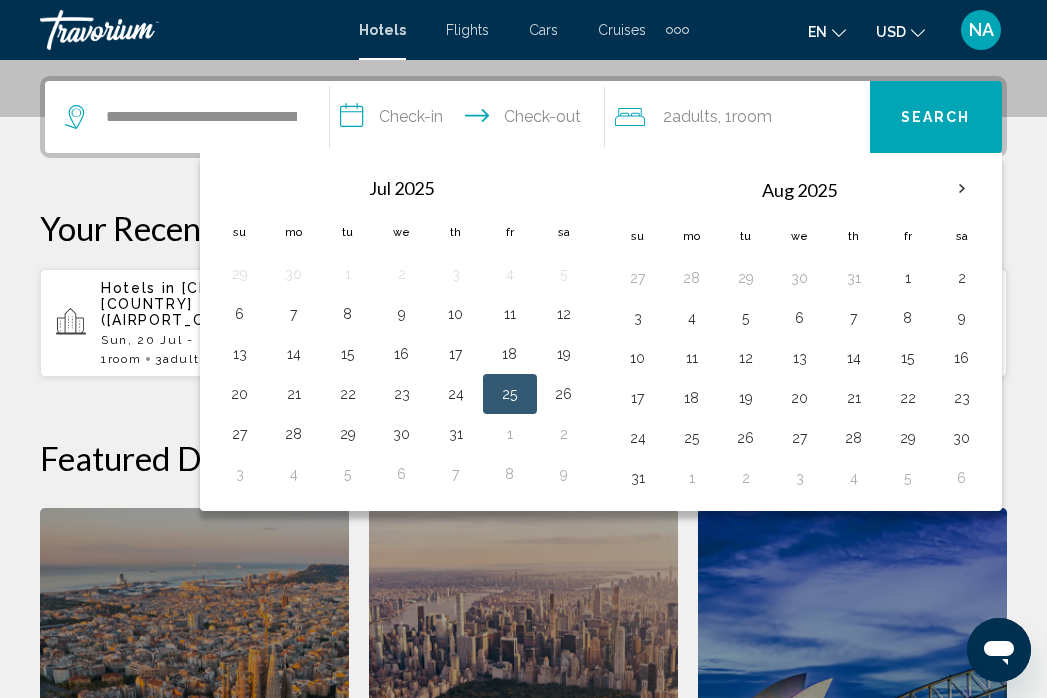 scroll, scrollTop: 494, scrollLeft: 0, axis: vertical 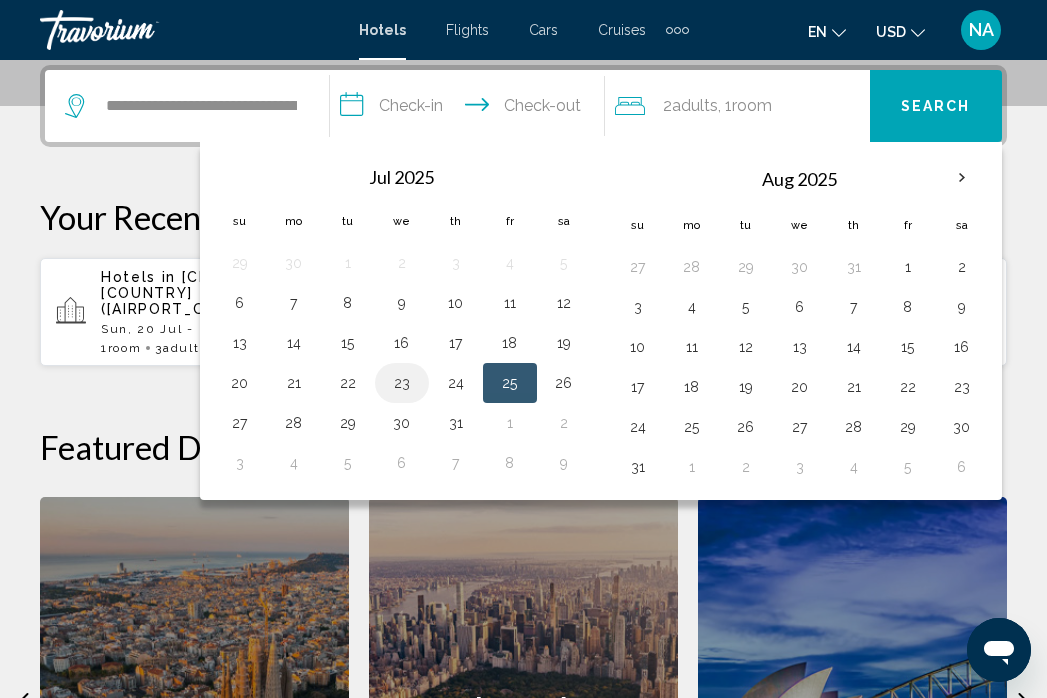 click on "23" at bounding box center [402, 383] 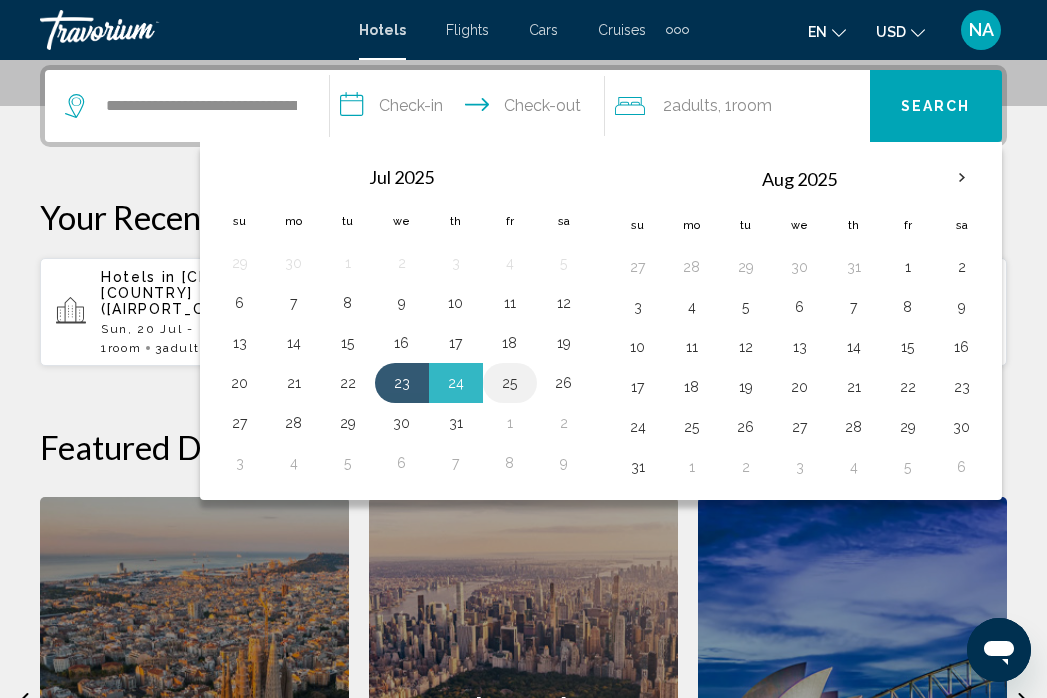 click on "25" at bounding box center [510, 383] 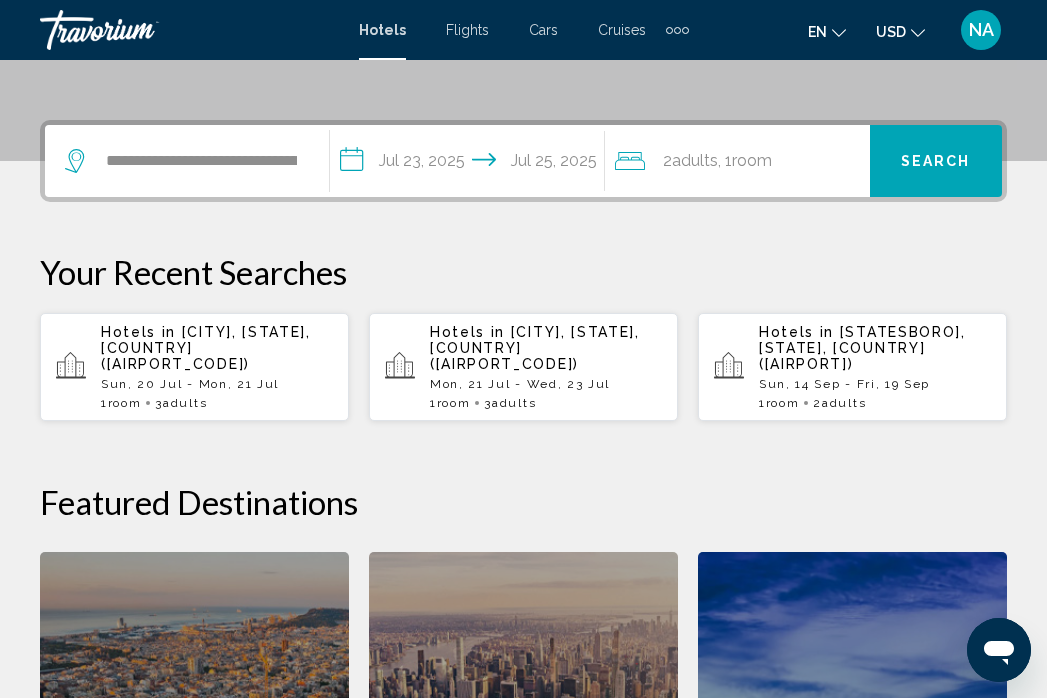 scroll, scrollTop: 395, scrollLeft: 0, axis: vertical 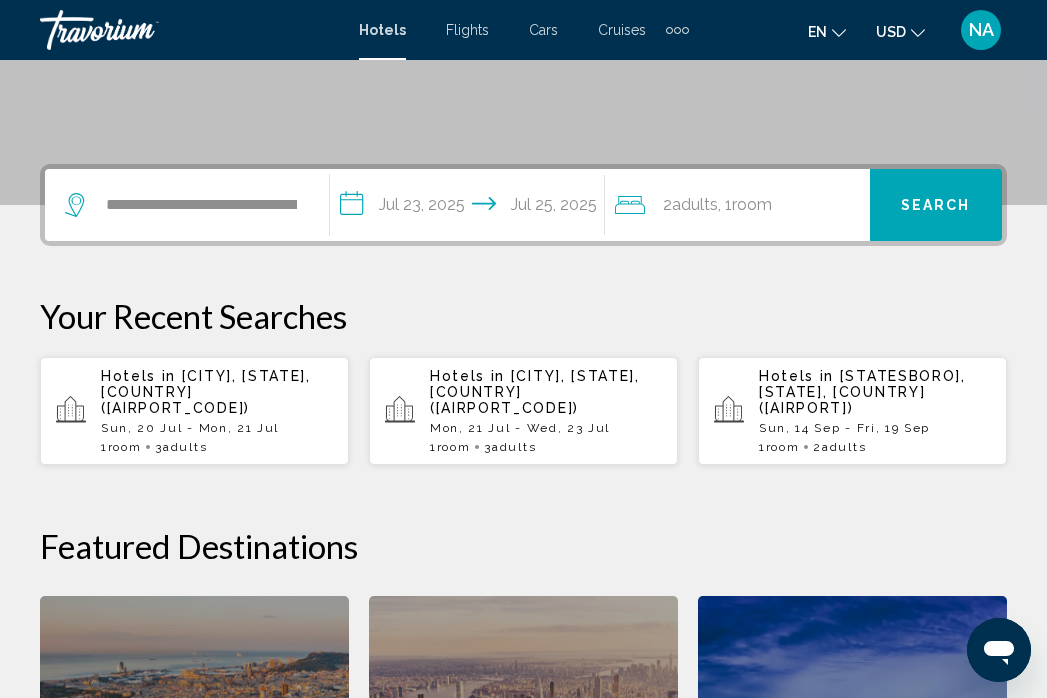 click on "2  Adult Adults , 1  Room rooms" at bounding box center [742, 205] 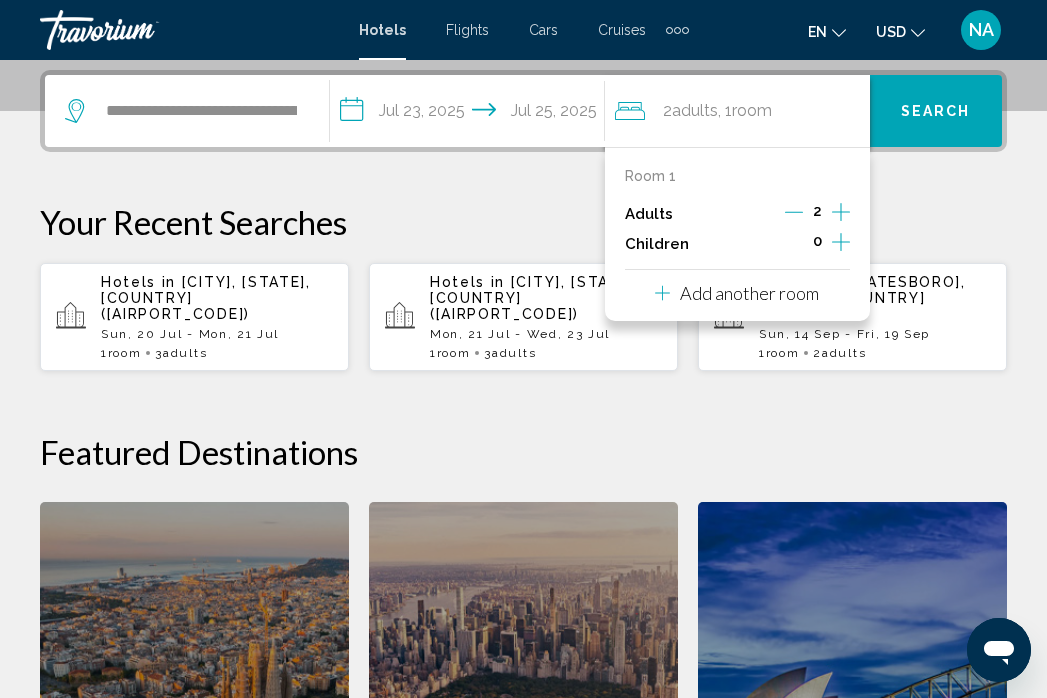 scroll, scrollTop: 494, scrollLeft: 0, axis: vertical 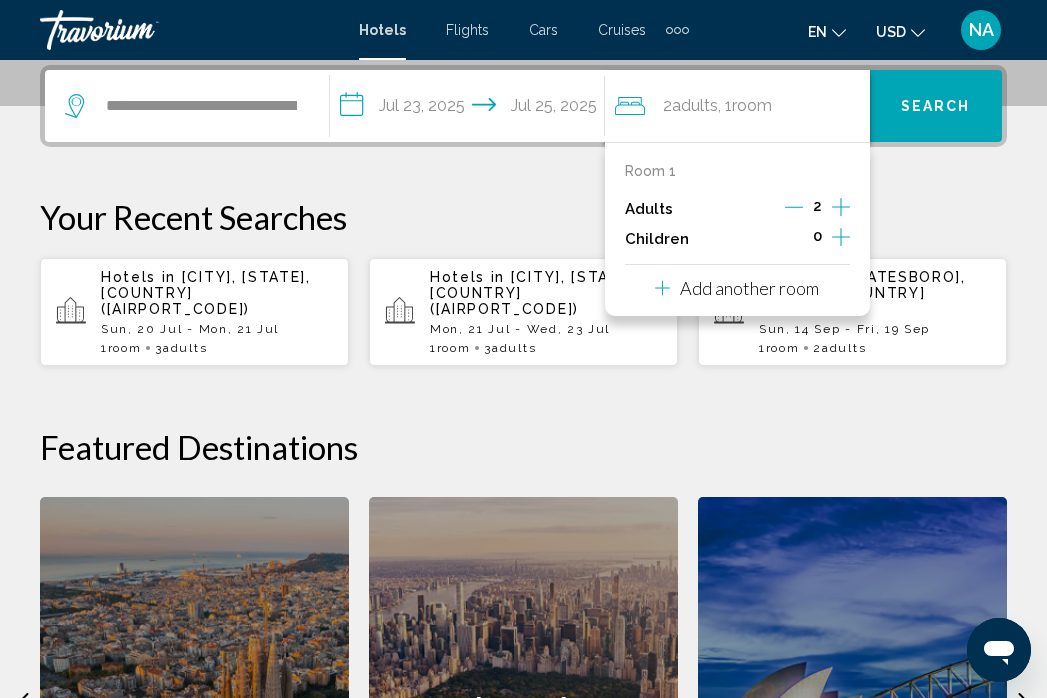 click at bounding box center (841, 237) 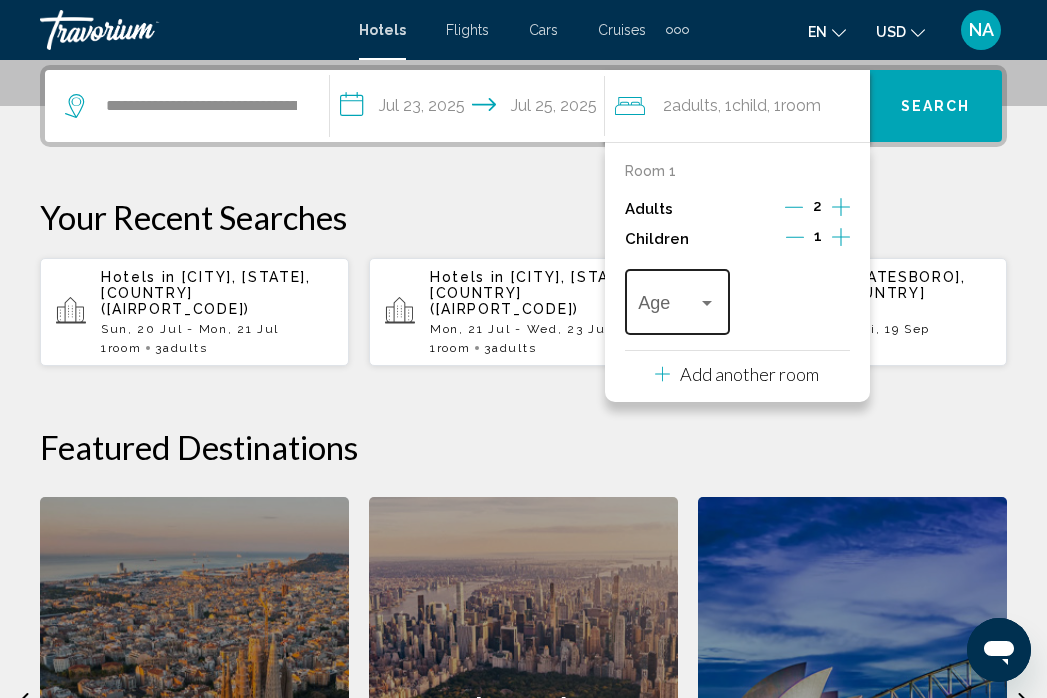 click at bounding box center (668, 307) 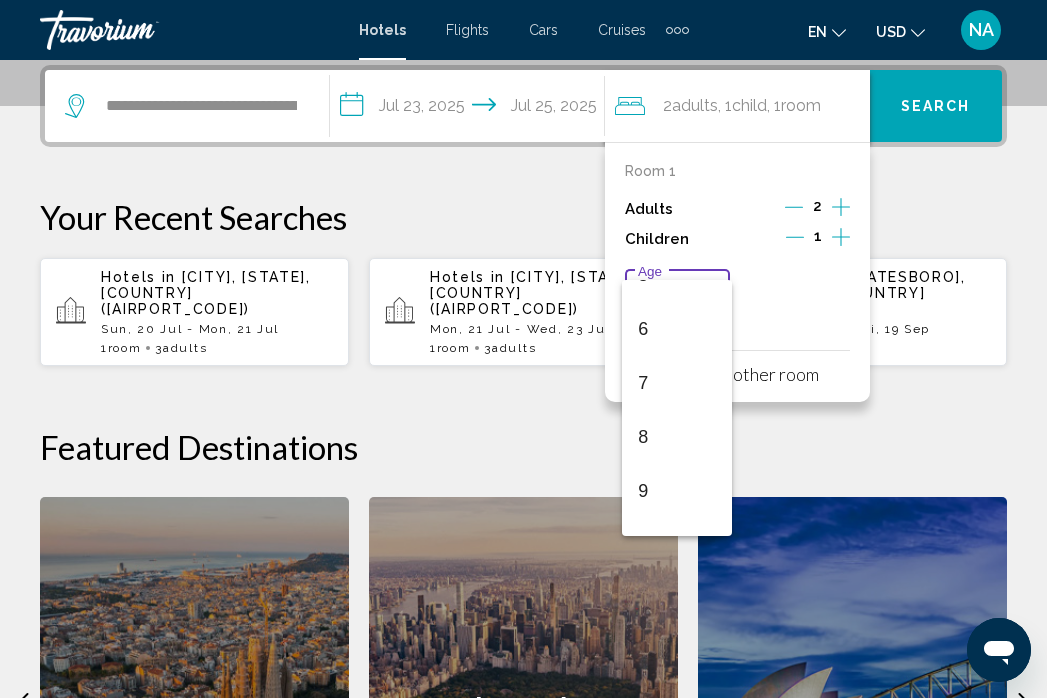 scroll, scrollTop: 716, scrollLeft: 0, axis: vertical 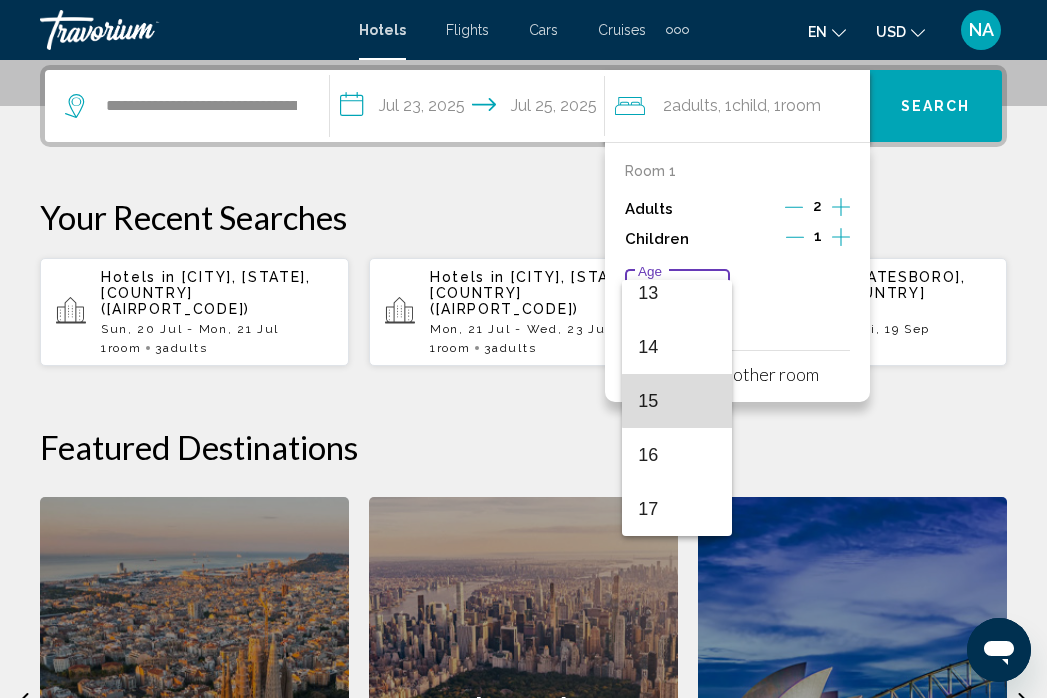 click on "15" at bounding box center (677, 401) 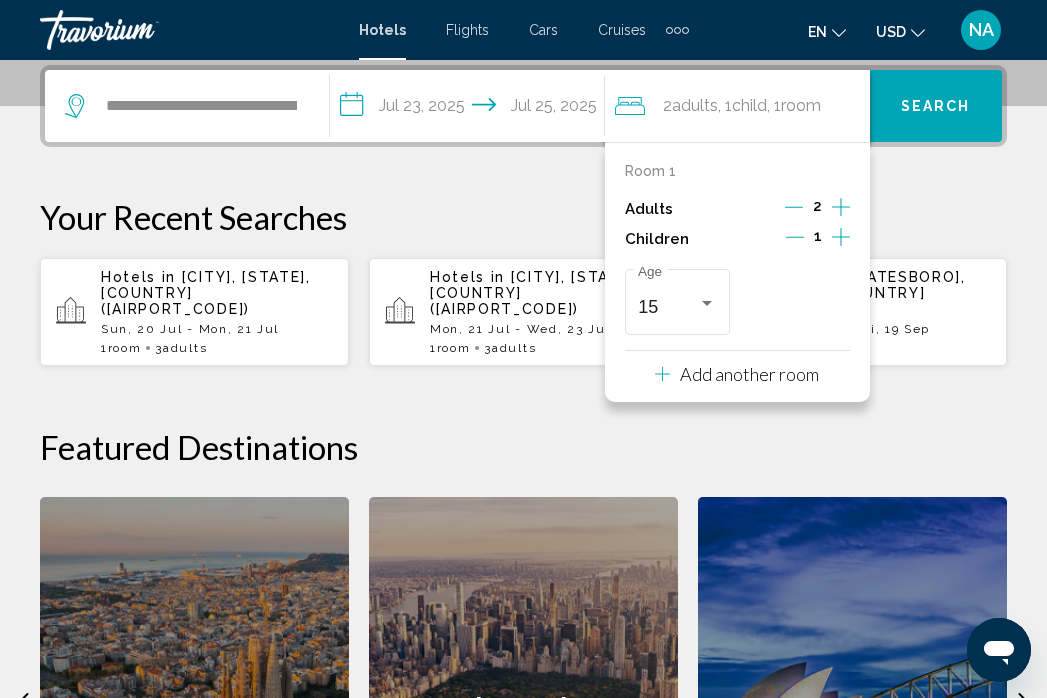 click on "**********" at bounding box center (523, 494) 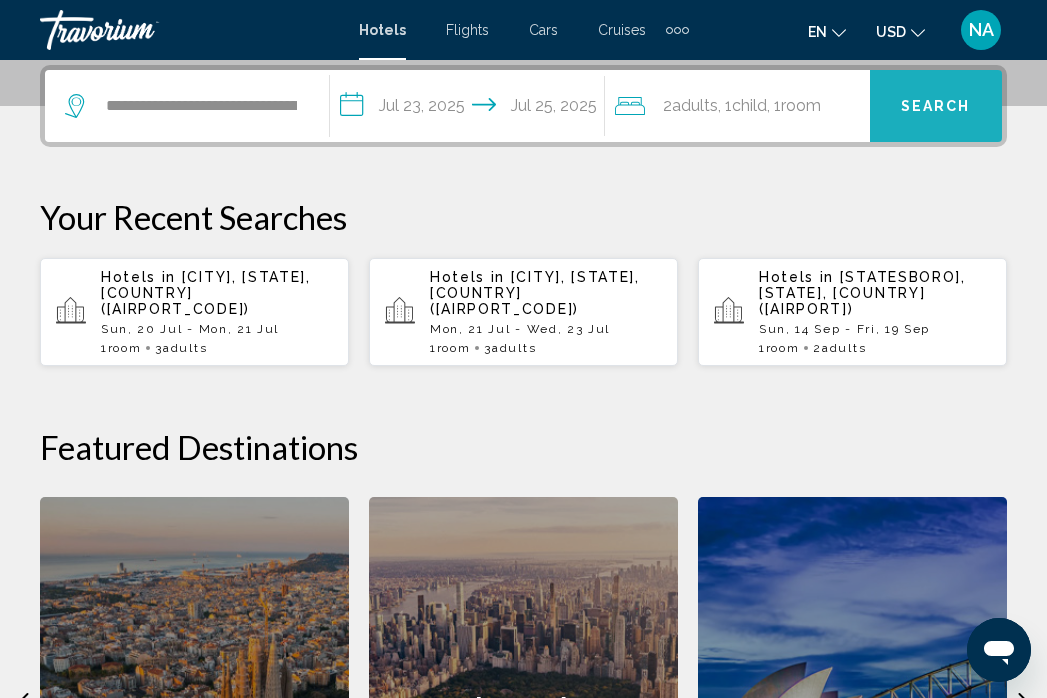 click on "Search" at bounding box center [936, 106] 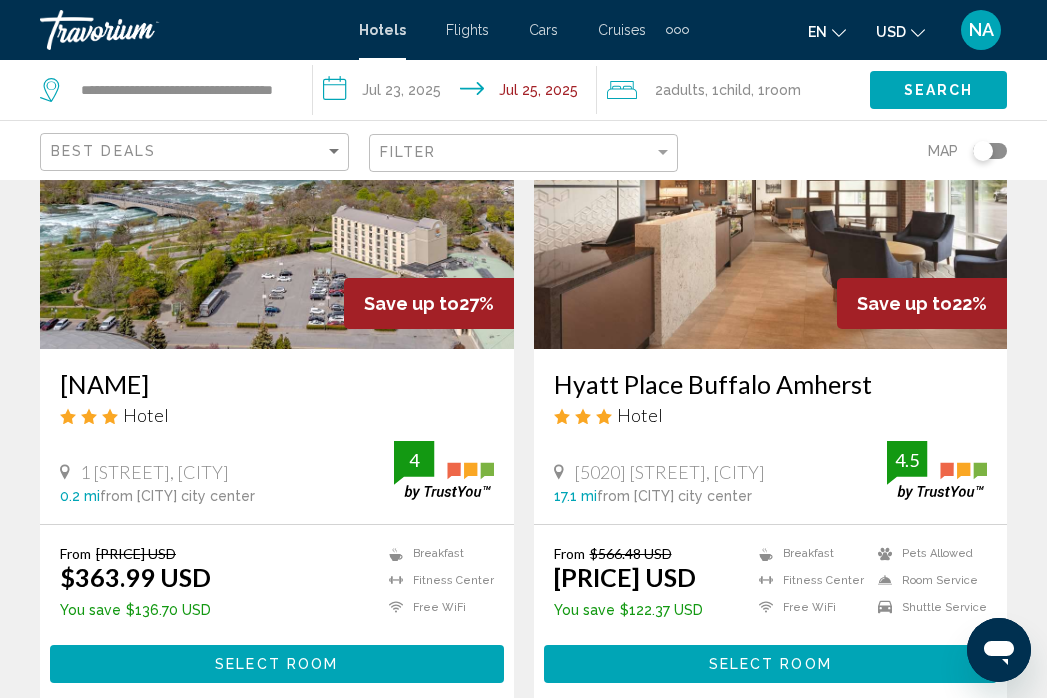 scroll, scrollTop: 220, scrollLeft: 0, axis: vertical 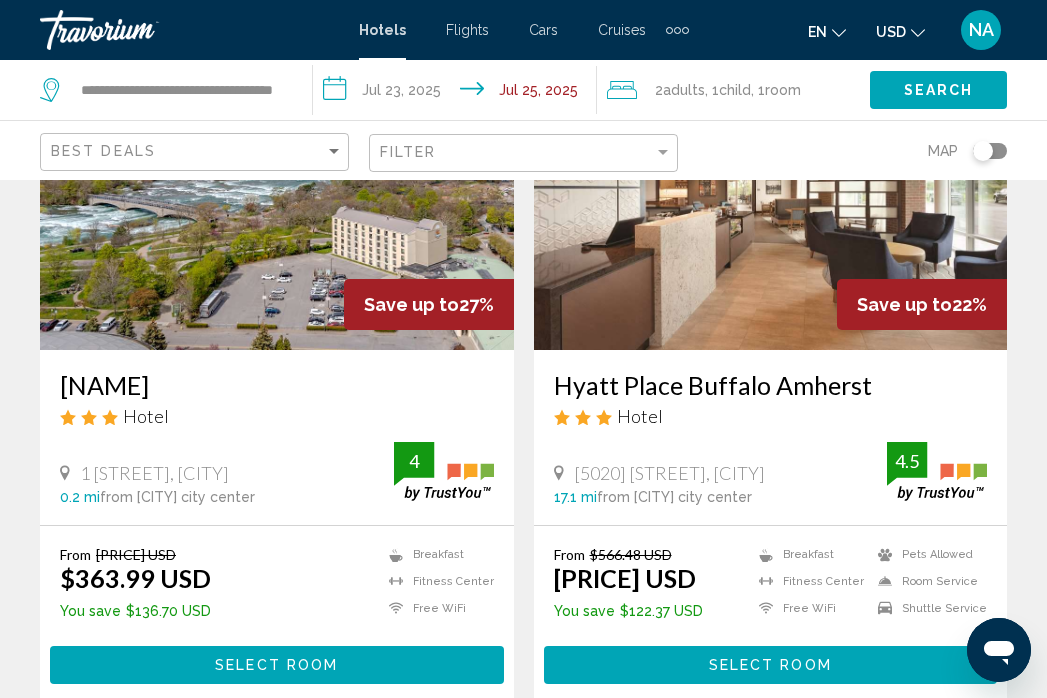click on "[NAME]" at bounding box center [277, 385] 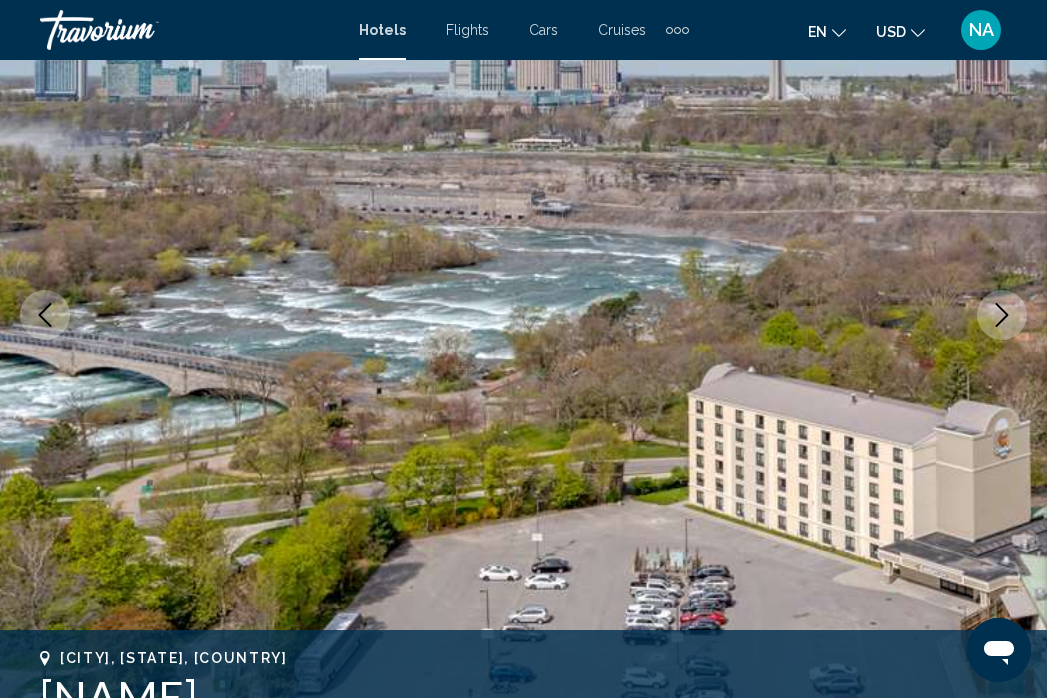 scroll, scrollTop: 186, scrollLeft: 0, axis: vertical 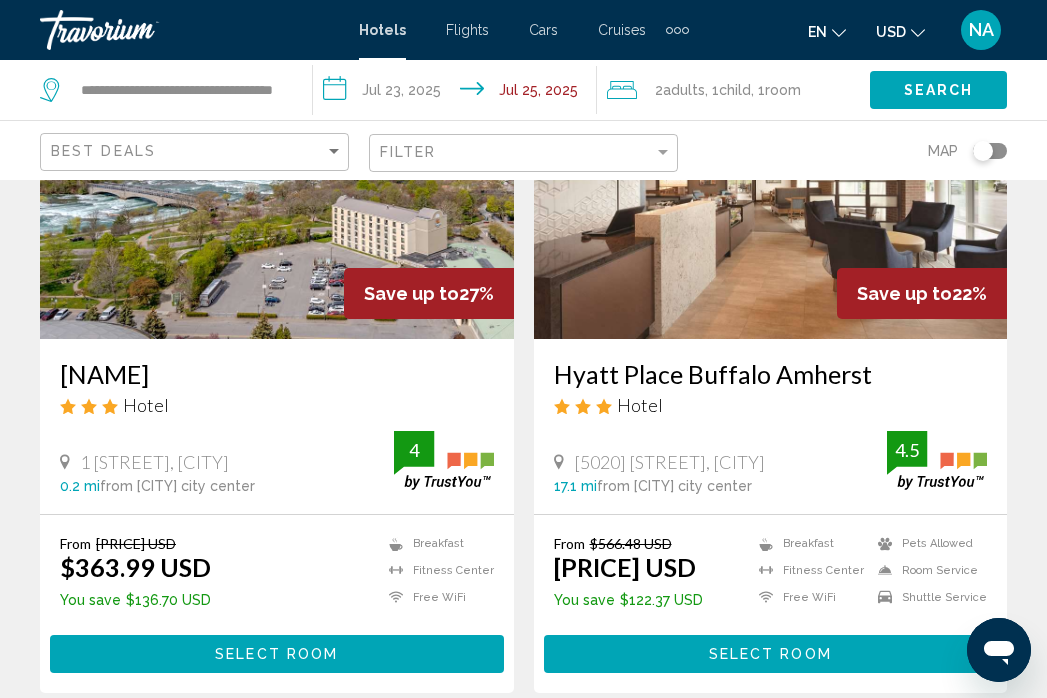 click on "[NAME]" at bounding box center (277, 374) 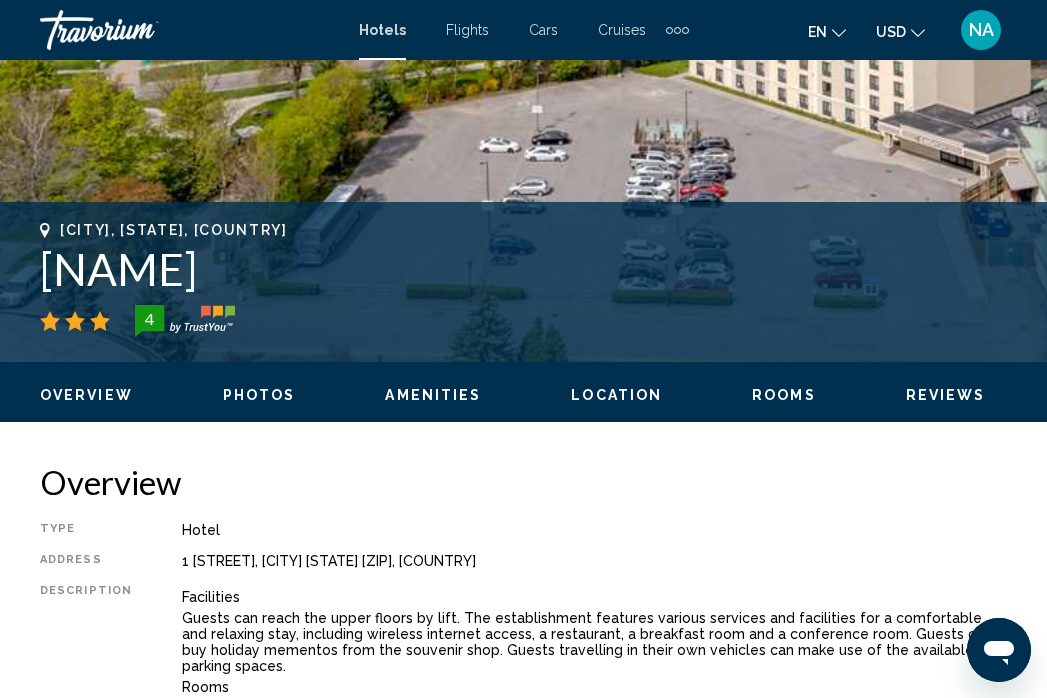 scroll, scrollTop: 583, scrollLeft: 0, axis: vertical 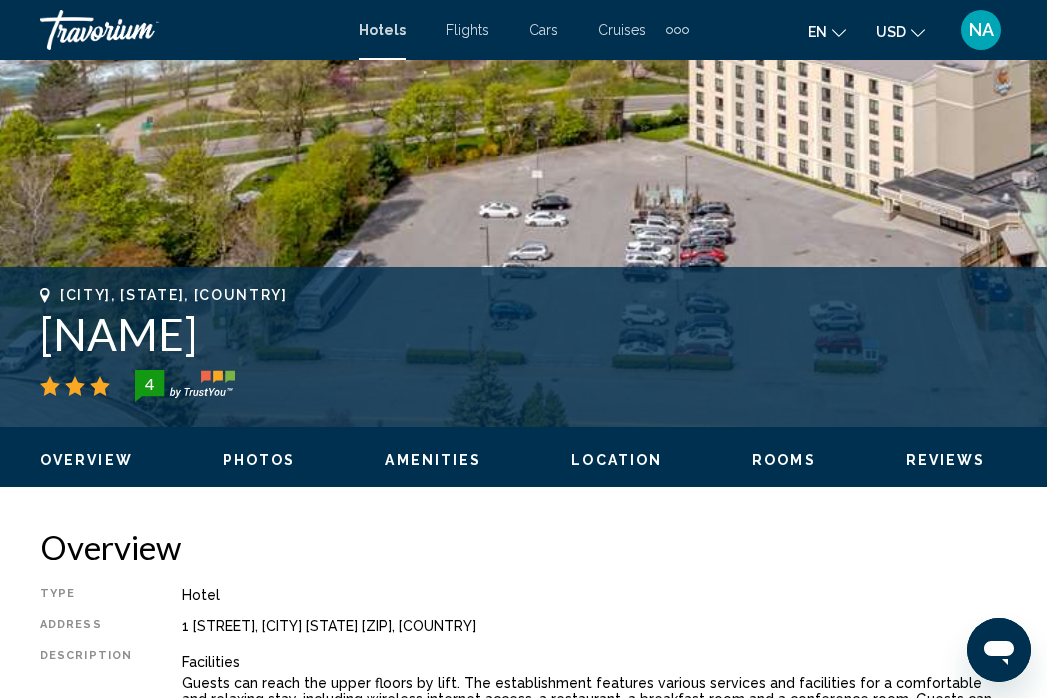 drag, startPoint x: 45, startPoint y: 344, endPoint x: 482, endPoint y: 340, distance: 437.0183 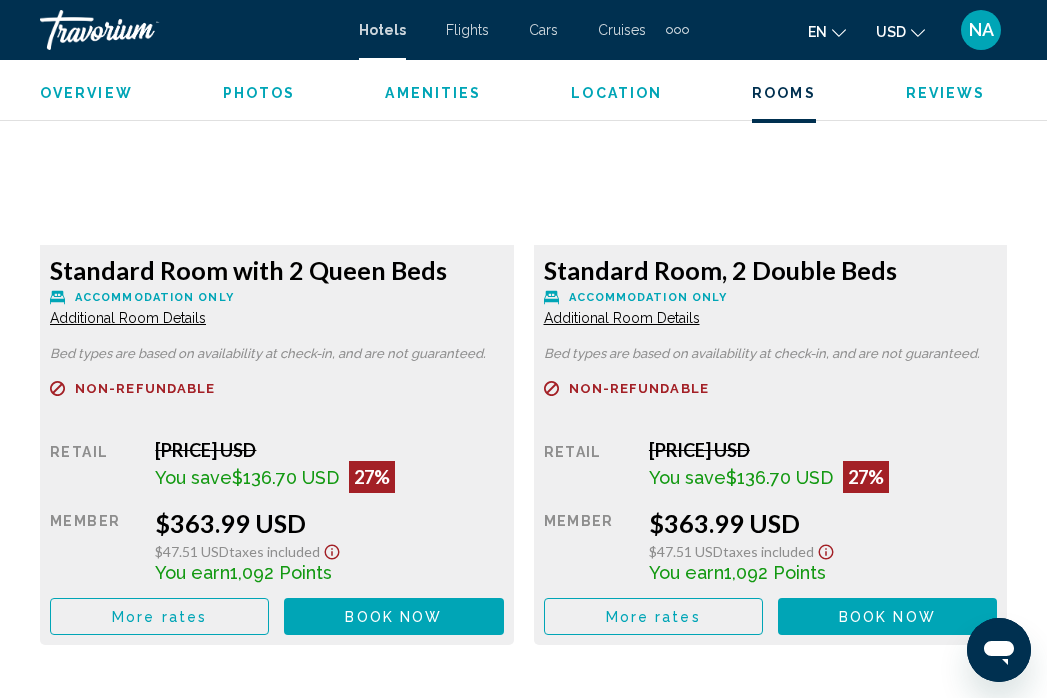 scroll, scrollTop: 3449, scrollLeft: 0, axis: vertical 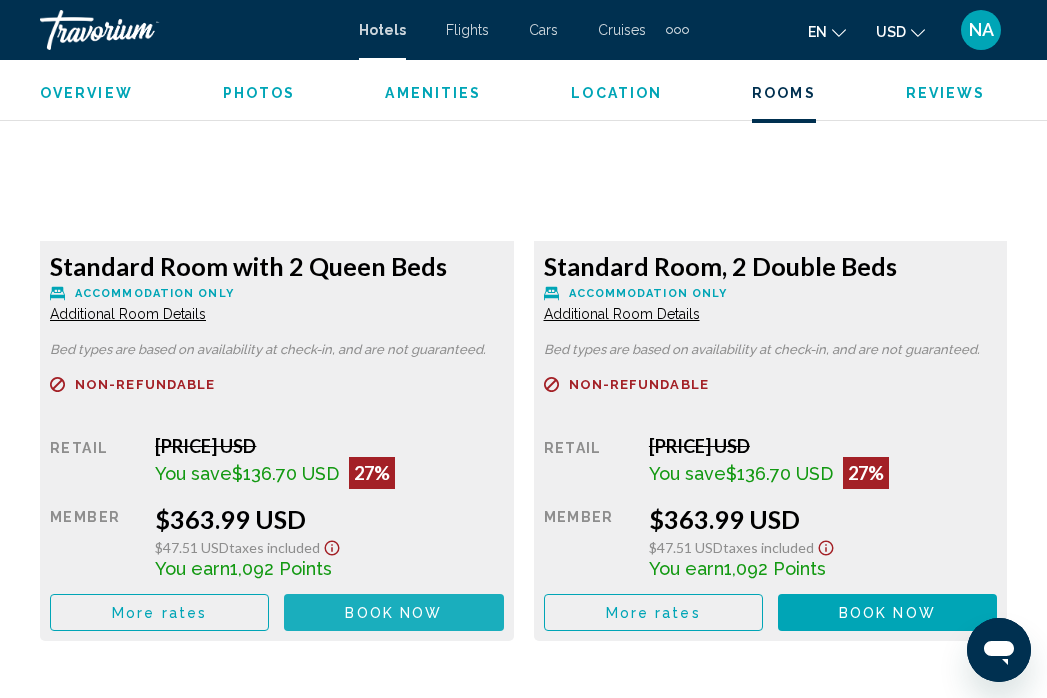 click on "Book now" at bounding box center (393, 613) 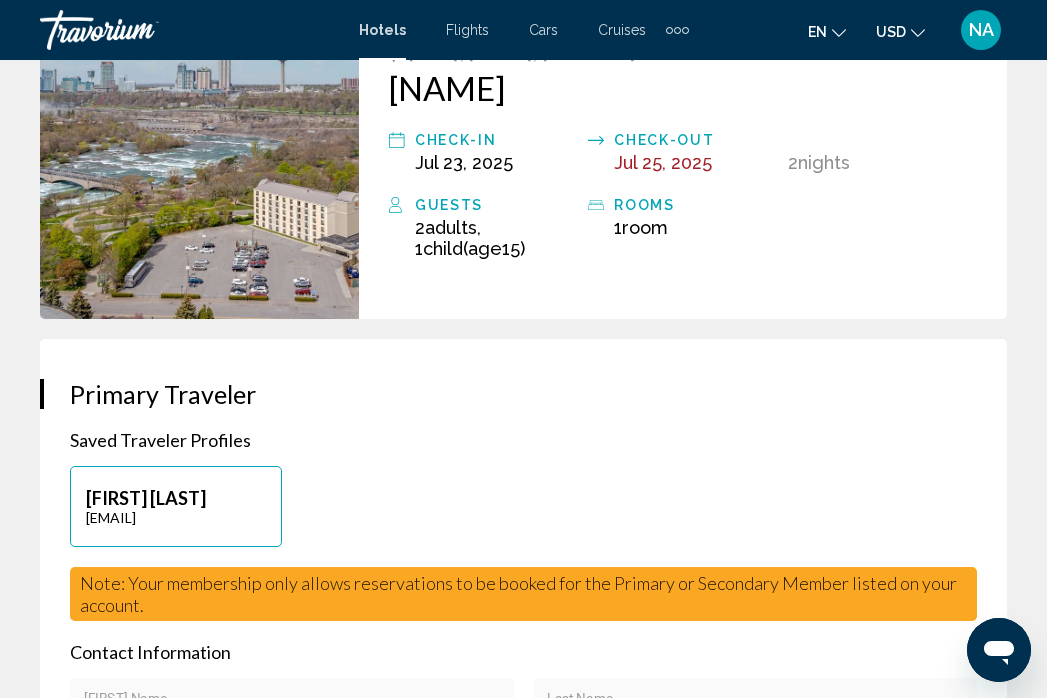 scroll, scrollTop: 0, scrollLeft: 0, axis: both 